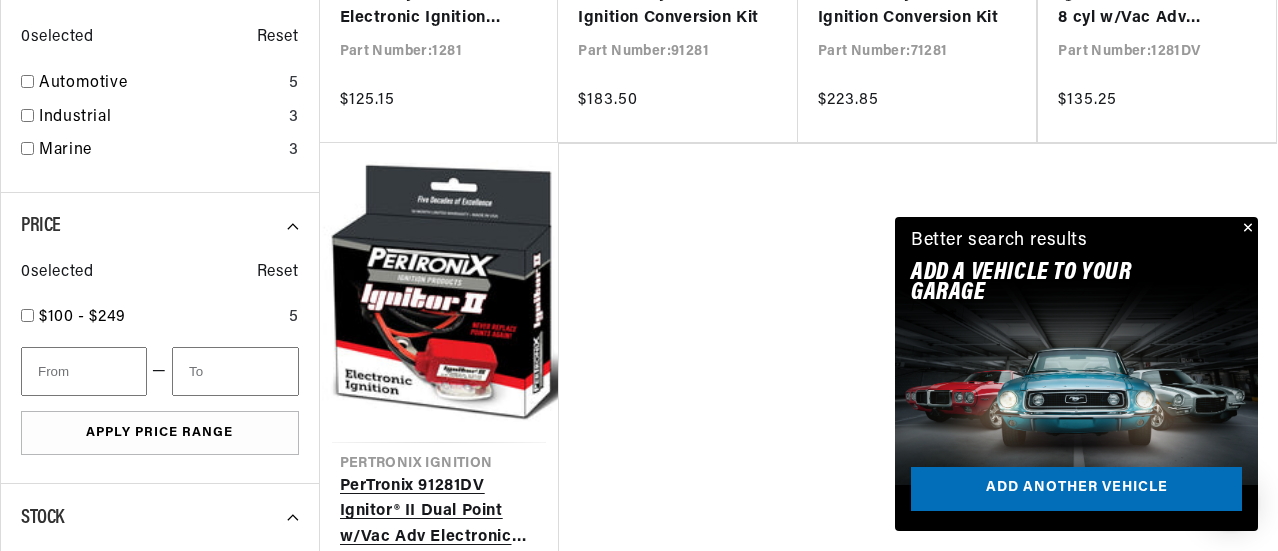 scroll, scrollTop: 1000, scrollLeft: 0, axis: vertical 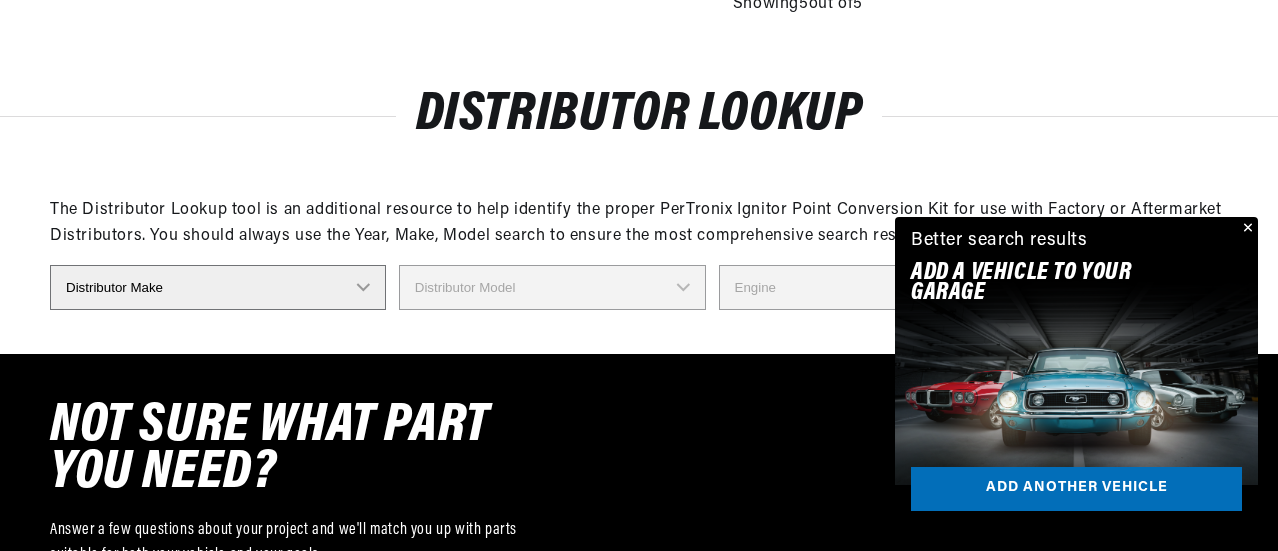 click on "Distributor Make
Accel Aldon Autolite Bosch Century Chrysler Clark Colt Continental Delco Ducellier Ford Hitachi Holley IHC Lucas Mallory Marelli Mazda Mercruiser Mitsubishi Nippondenso North Eastern Electric Perkins Prestolite SEV Sev Marchal Waukesha Wico Wisconsin" at bounding box center [218, 287] 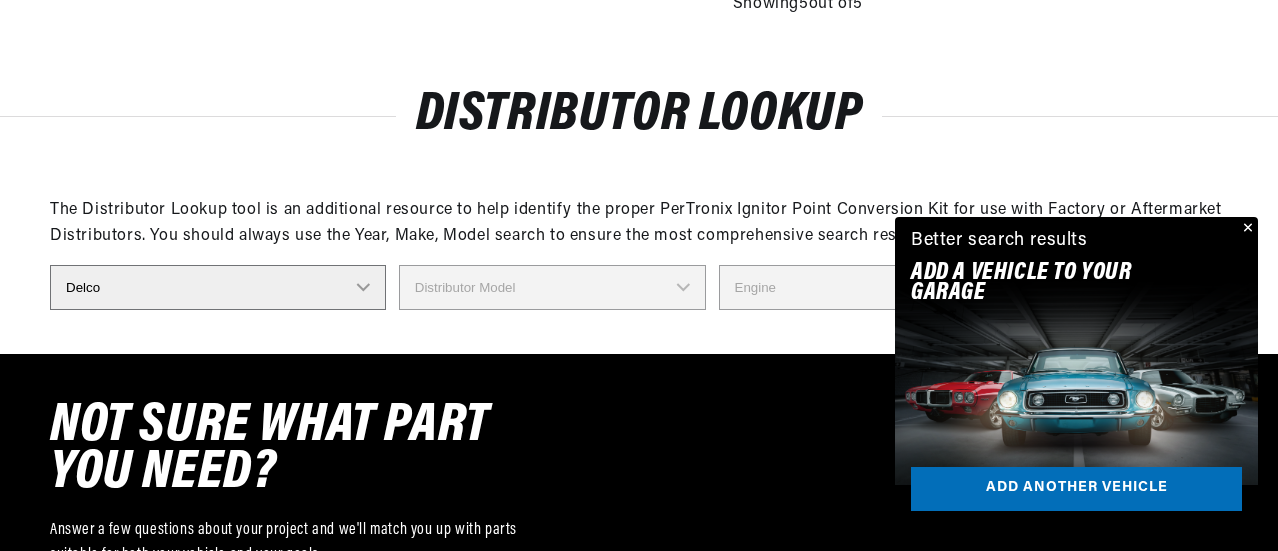 click on "Distributor Make
Accel Aldon Autolite Bosch Century Chrysler Clark Colt Continental Delco Ducellier Ford Hitachi Holley IHC Lucas Mallory Marelli Mazda Mercruiser Mitsubishi Nippondenso North Eastern Electric Perkins Prestolite SEV Sev Marchal Waukesha Wico Wisconsin" at bounding box center [218, 287] 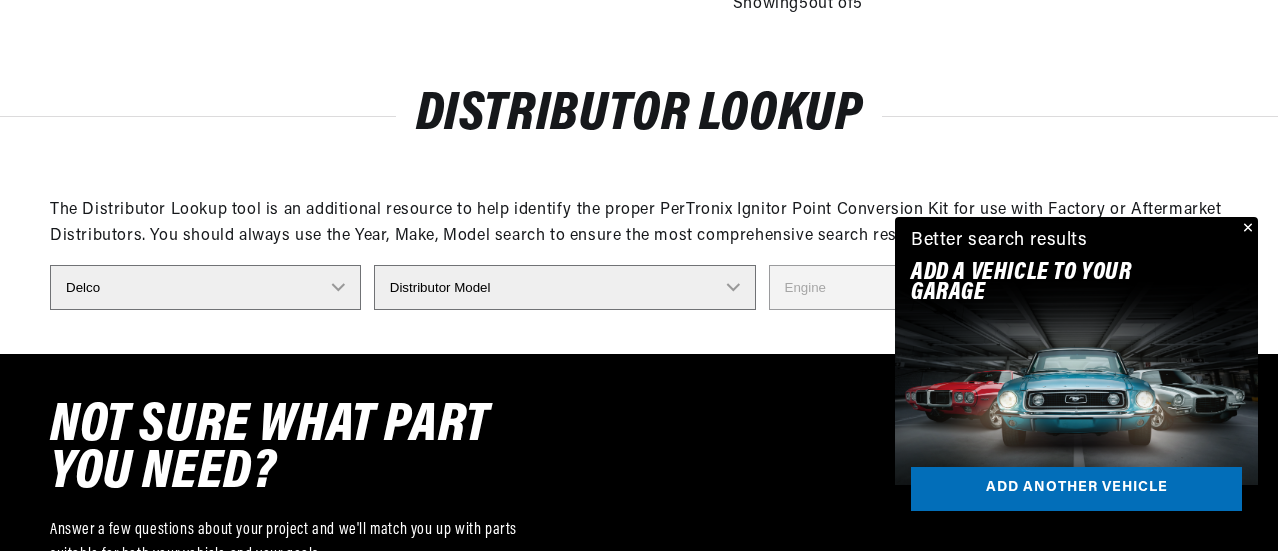 scroll, scrollTop: 0, scrollLeft: 0, axis: both 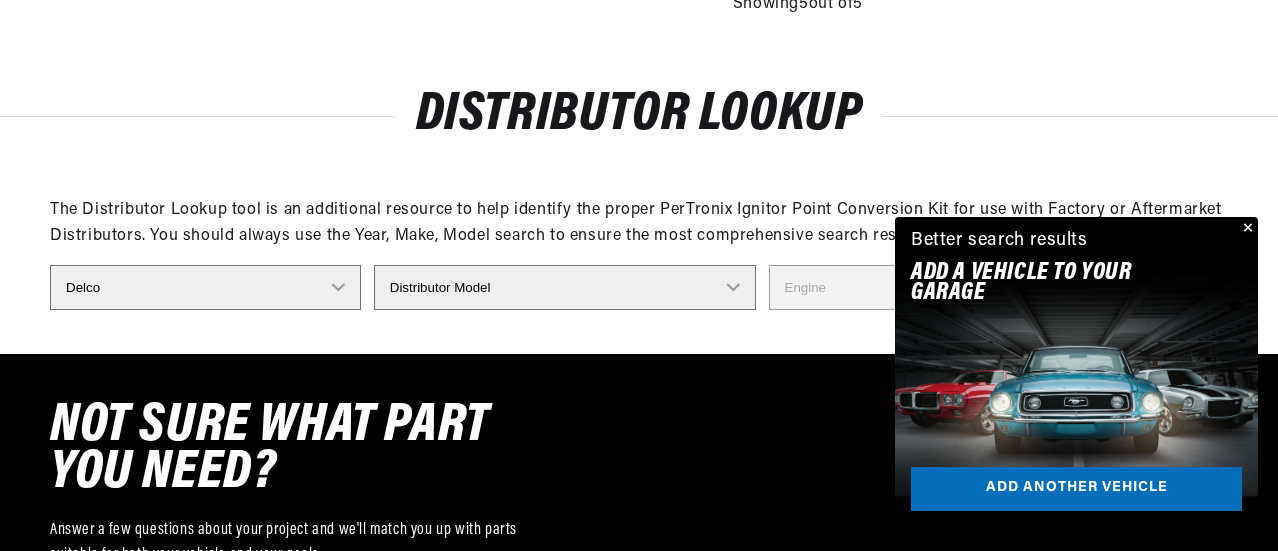 drag, startPoint x: 1254, startPoint y: 226, endPoint x: 1236, endPoint y: 235, distance: 20.12461 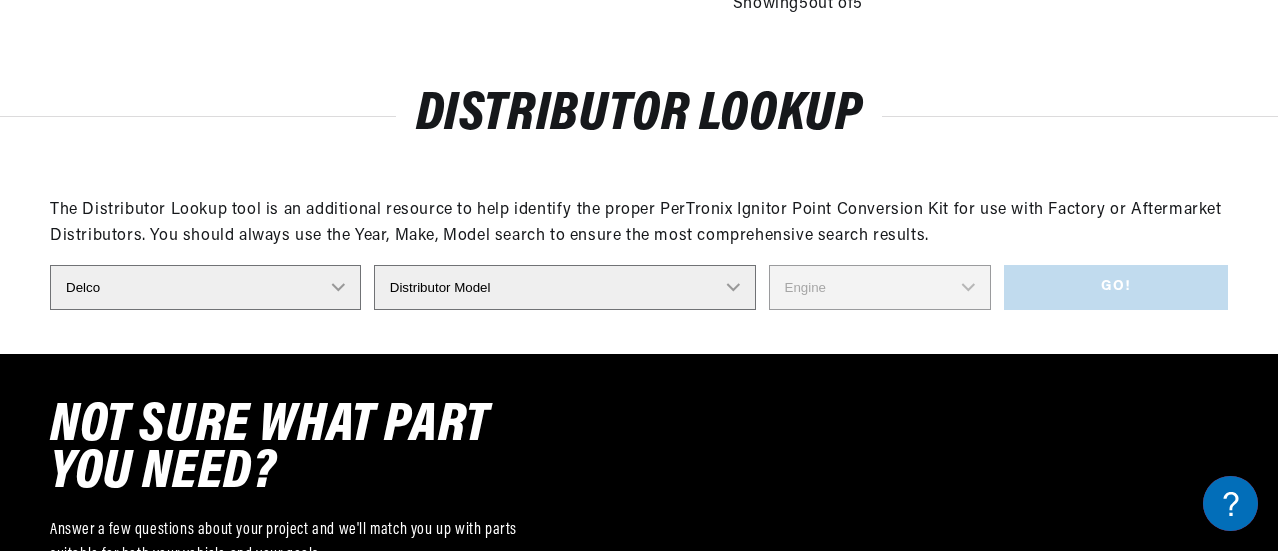 click on "Distributor Model
660 661 663 4145 6490 30137 91415 383581 384258 795329 980156 980500 982351 1110002 1110003 1110004 1110005 1110007 1110008 1110009 1110011 1110013 1110014 1110015 1110017 1110018 1110019 1110020 1110021 1110022 1110023 1110024 1110031 1110034 1110035 1110036 1110040 1110043 1110044 1110045 1110048 1110051 1110052 1110055 1110056 1110057 1110060 1110061 1110062 1110063 1110065 1110069 1110070 1110073 1110074 1110075 1110076 1110077 1110081 1110082 1110084 1110085 1110086 1110087 1110088 1110089 1110090 1110091 1110092 1110095 1110096 1110097 1110099 1110100 1110101 1110102 1110103 1110104 1110106 1110107 1110110 1110112 1110113 1110115 1110116 1110117 1110118 1110119 1110120 1110122 1110123 1110124 1110125 1110126 1110128 1110130 1110132 1110133 1110134 1110135 1110136 1110138 1110139 1110140 1110149 1110151 1110153 1110156 1110159 1110161 1110162 1110163 1110165 1110167 1110168 1110169 1110174 1110175 1110178 1110180 1110181 1110182 1110183 1110184 1110185 1110187 622A" at bounding box center (565, 287) 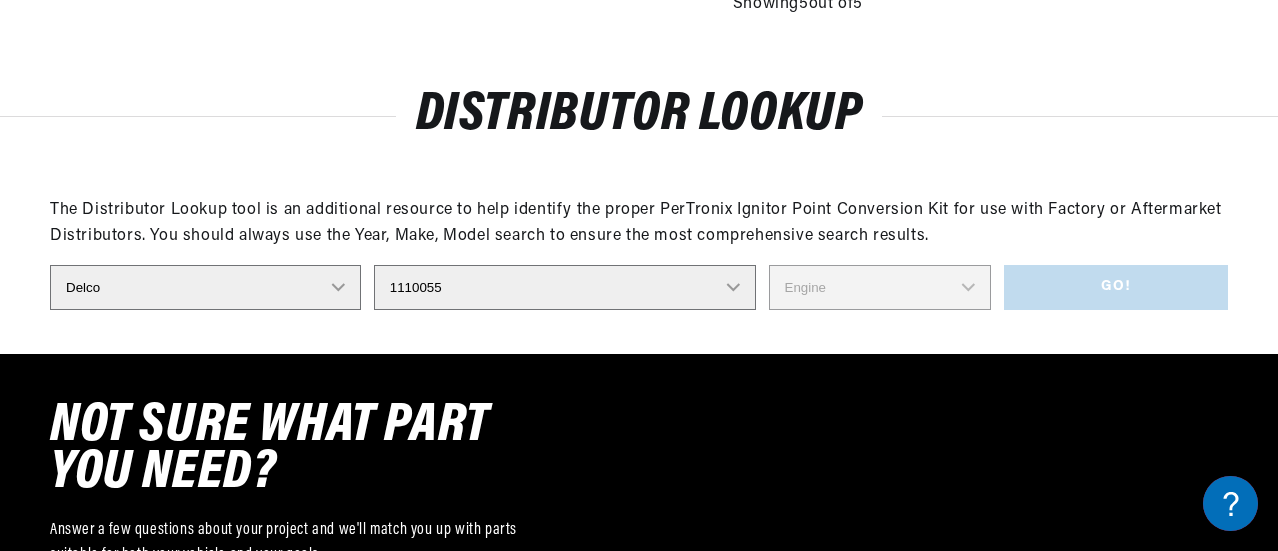 click on "Distributor Model
660 661 663 4145 6490 30137 91415 383581 384258 795329 980156 980500 982351 1110002 1110003 1110004 1110005 1110007 1110008 1110009 1110011 1110013 1110014 1110015 1110017 1110018 1110019 1110020 1110021 1110022 1110023 1110024 1110031 1110034 1110035 1110036 1110040 1110043 1110044 1110045 1110048 1110051 1110052 1110055 1110056 1110057 1110060 1110061 1110062 1110063 1110065 1110069 1110070 1110073 1110074 1110075 1110076 1110077 1110081 1110082 1110084 1110085 1110086 1110087 1110088 1110089 1110090 1110091 1110092 1110095 1110096 1110097 1110099 1110100 1110101 1110102 1110103 1110104 1110106 1110107 1110110 1110112 1110113 1110115 1110116 1110117 1110118 1110119 1110120 1110122 1110123 1110124 1110125 1110126 1110128 1110130 1110132 1110133 1110134 1110135 1110136 1110138 1110139 1110140 1110149 1110151 1110153 1110156 1110159 1110161 1110162 1110163 1110165 1110167 1110168 1110169 1110174 1110175 1110178 1110180 1110181 1110182 1110183 1110184 1110185 1110187 622A" at bounding box center [565, 287] 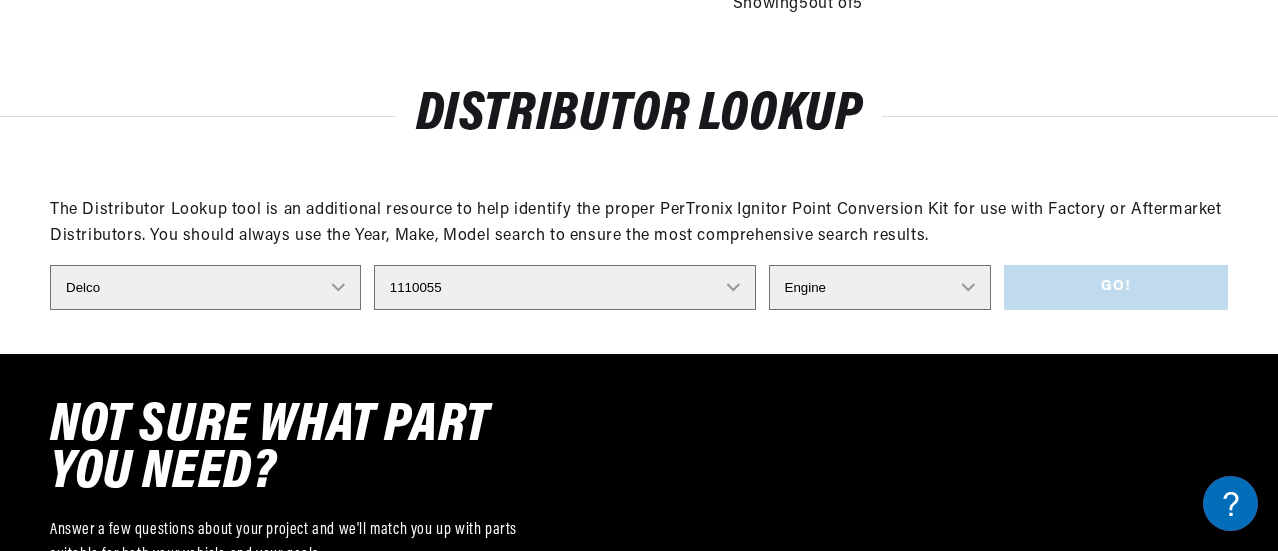click on "Engine
6" at bounding box center [880, 287] 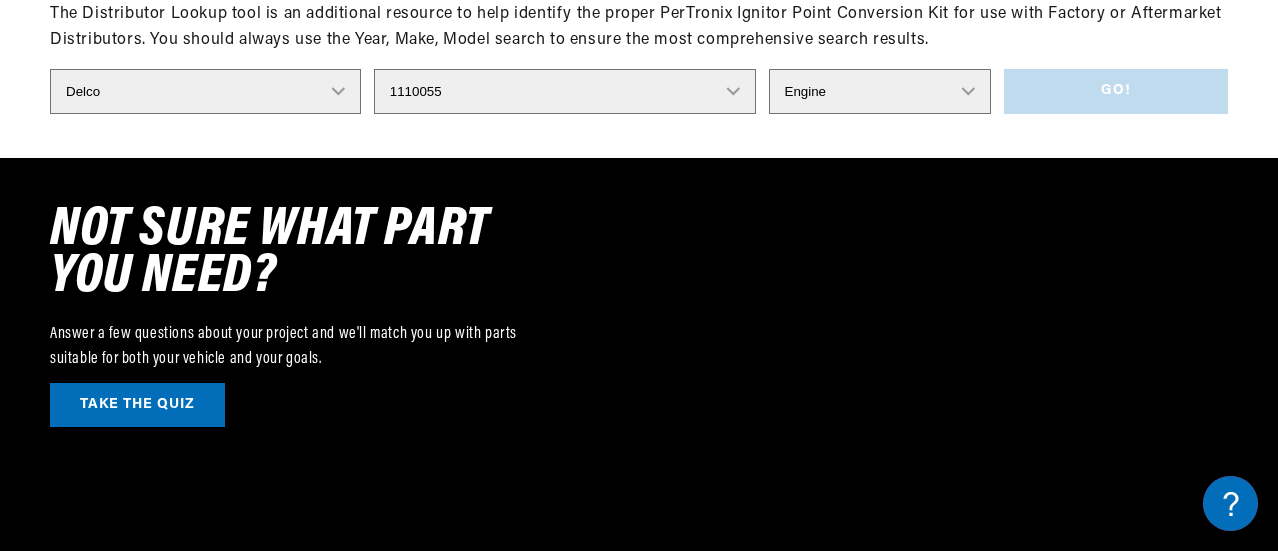 scroll, scrollTop: 1800, scrollLeft: 0, axis: vertical 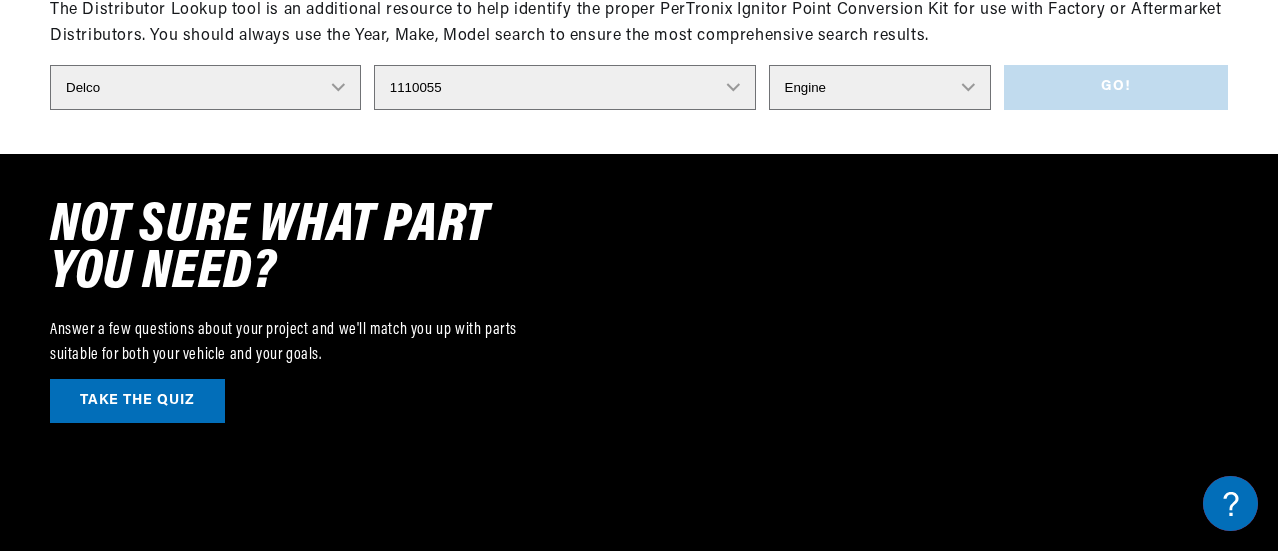 click on "Engine
6" at bounding box center [880, 87] 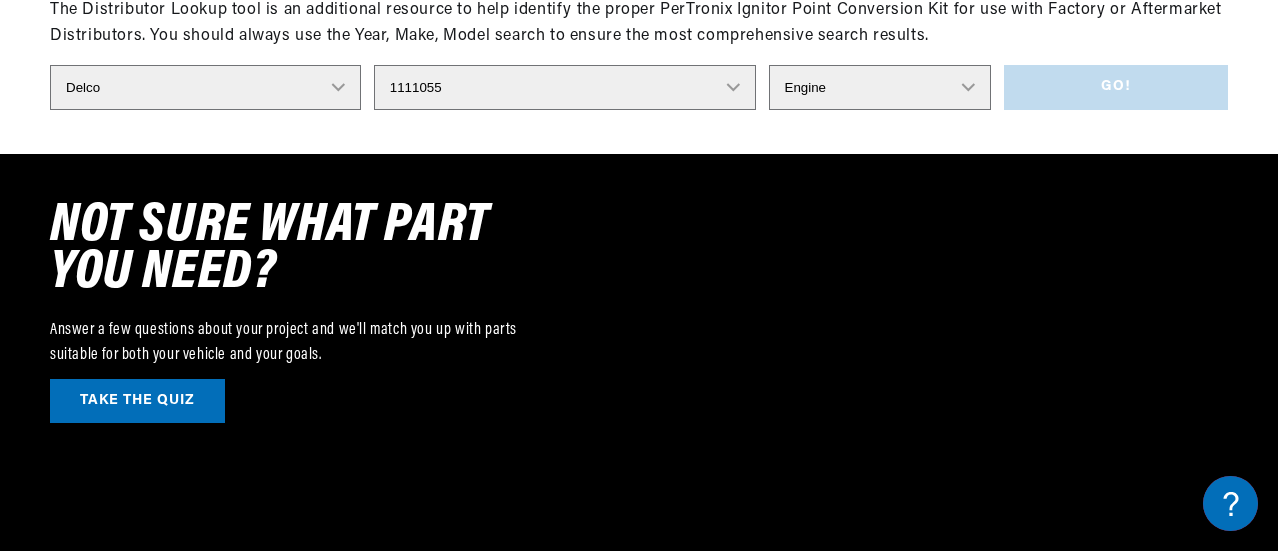 click on "Distributor Model
660 661 663 4145 6490 30137 91415 383581 384258 795329 980156 980500 982351 1110002 1110003 1110004 1110005 1110007 1110008 1110009 1110011 1110013 1110014 1110015 1110017 1110018 1110019 1110020 1110021 1110022 1110023 1110024 1110031 1110034 1110035 1110036 1110040 1110043 1110044 1110045 1110048 1110051 1110052 1110055 1110056 1110057 1110060 1110061 1110062 1110063 1110065 1110069 1110070 1110073 1110074 1110075 1110076 1110077 1110081 1110082 1110084 1110085 1110086 1110087 1110088 1110089 1110090 1110091 1110092 1110095 1110096 1110097 1110099 1110100 1110101 1110102 1110103 1110104 1110106 1110107 1110110 1110112 1110113 1110115 1110116 1110117 1110118 1110119 1110120 1110122 1110123 1110124 1110125 1110126 1110128 1110130 1110132 1110133 1110134 1110135 1110136 1110138 1110139 1110140 1110149 1110151 1110153 1110156 1110159 1110161 1110162 1110163 1110165 1110167 1110168 1110169 1110174 1110175 1110178 1110180 1110181 1110182 1110183 1110184 1110185 1110187 622A" at bounding box center (565, 87) 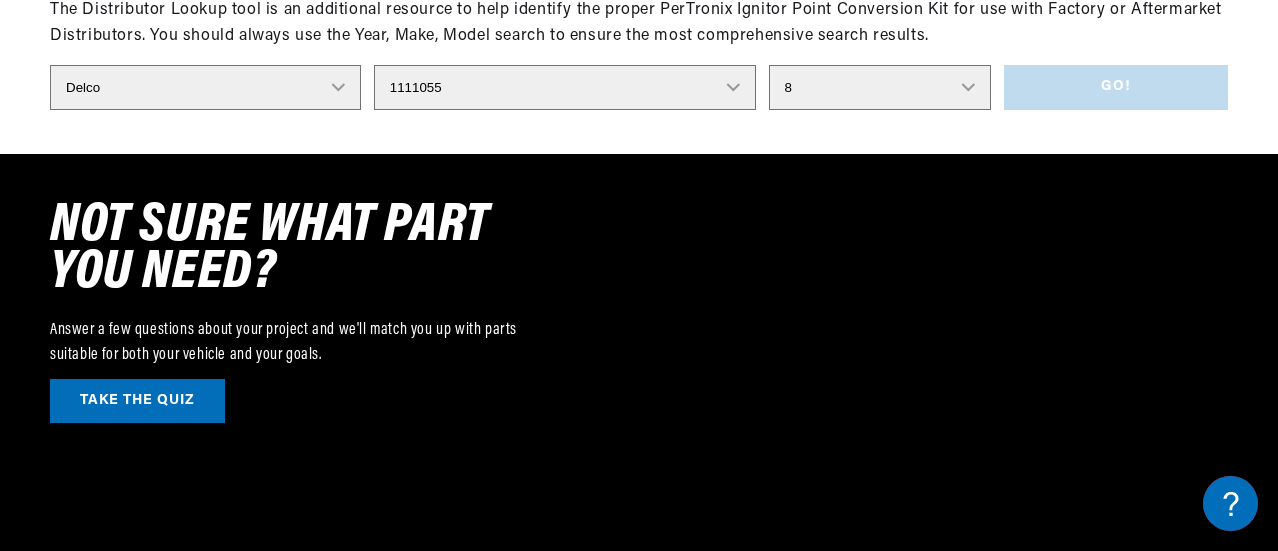 click on "Engine
8" at bounding box center [880, 87] 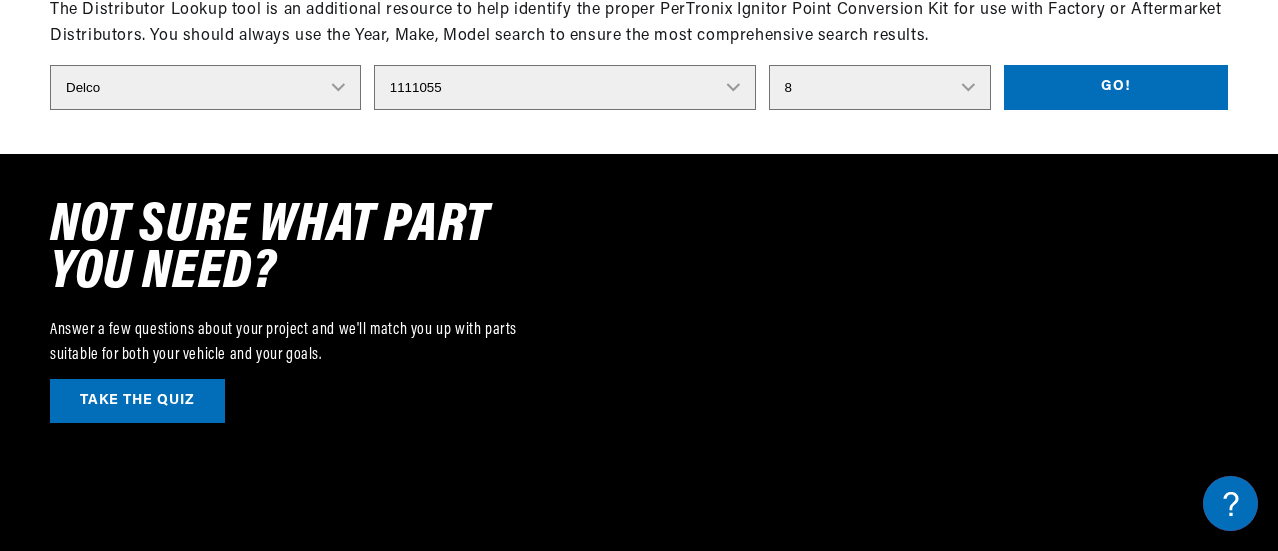 scroll, scrollTop: 0, scrollLeft: 0, axis: both 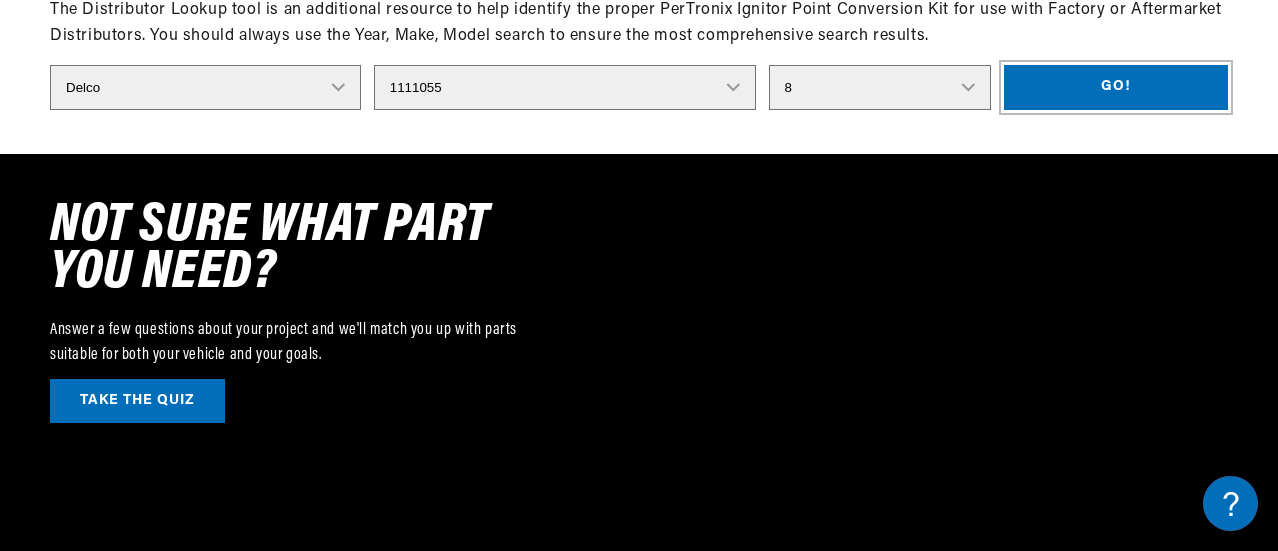 click on "Go!" at bounding box center (1116, 87) 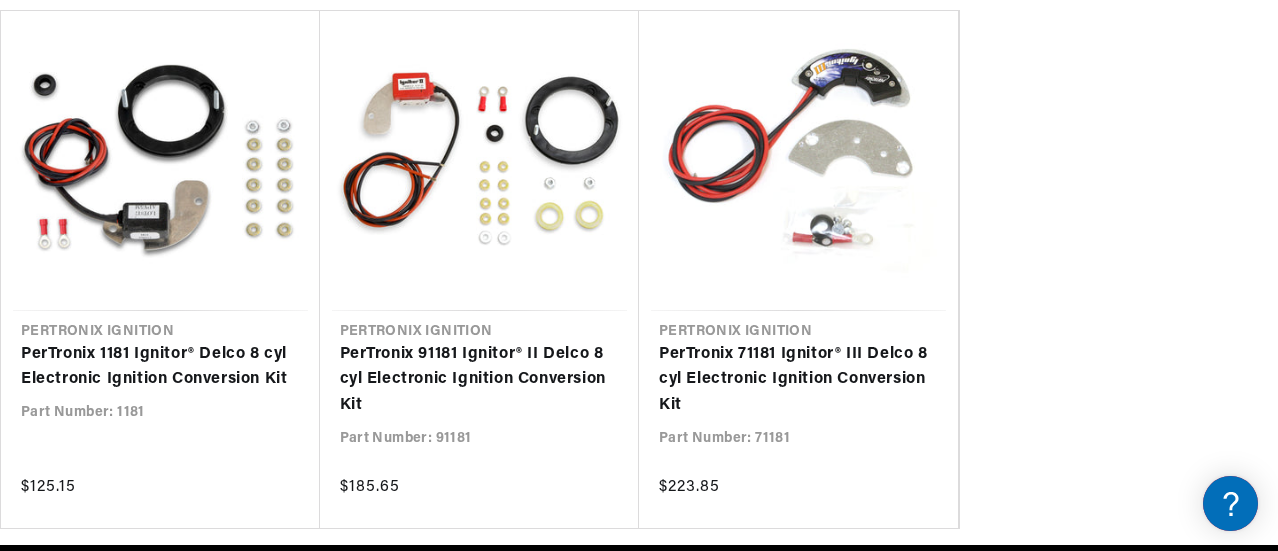 scroll, scrollTop: 2000, scrollLeft: 0, axis: vertical 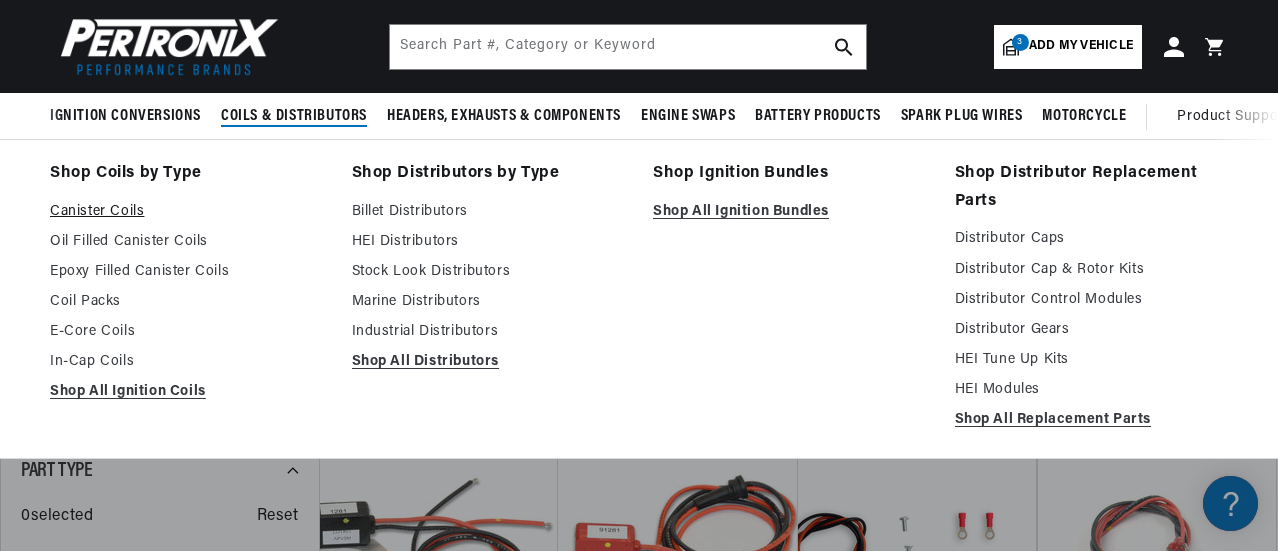 click on "Canister Coils" at bounding box center [187, 212] 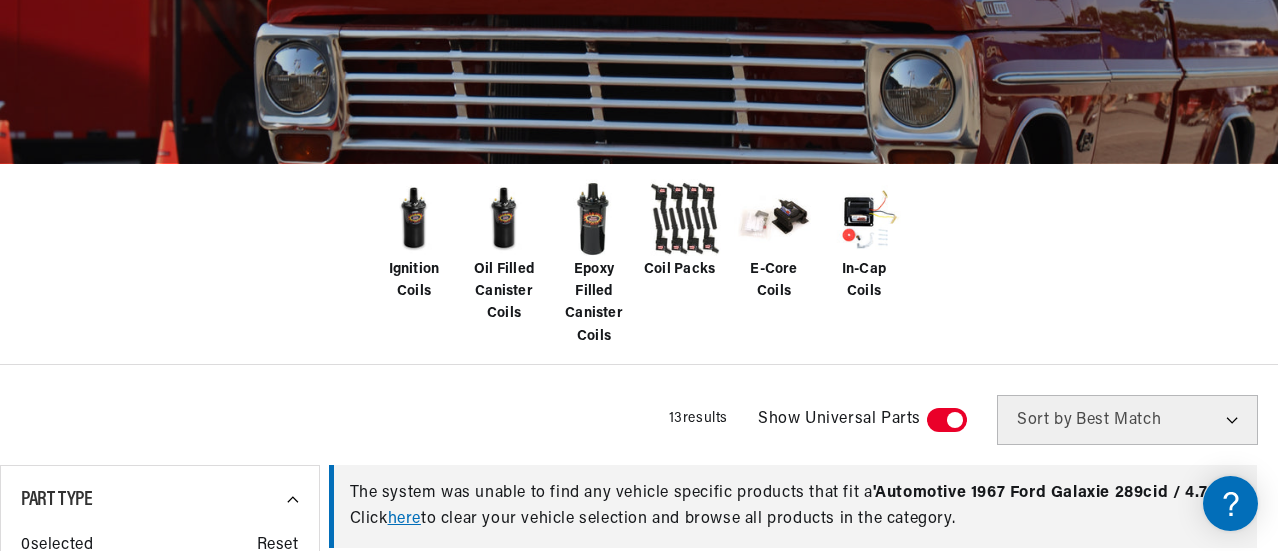 scroll, scrollTop: 396, scrollLeft: 0, axis: vertical 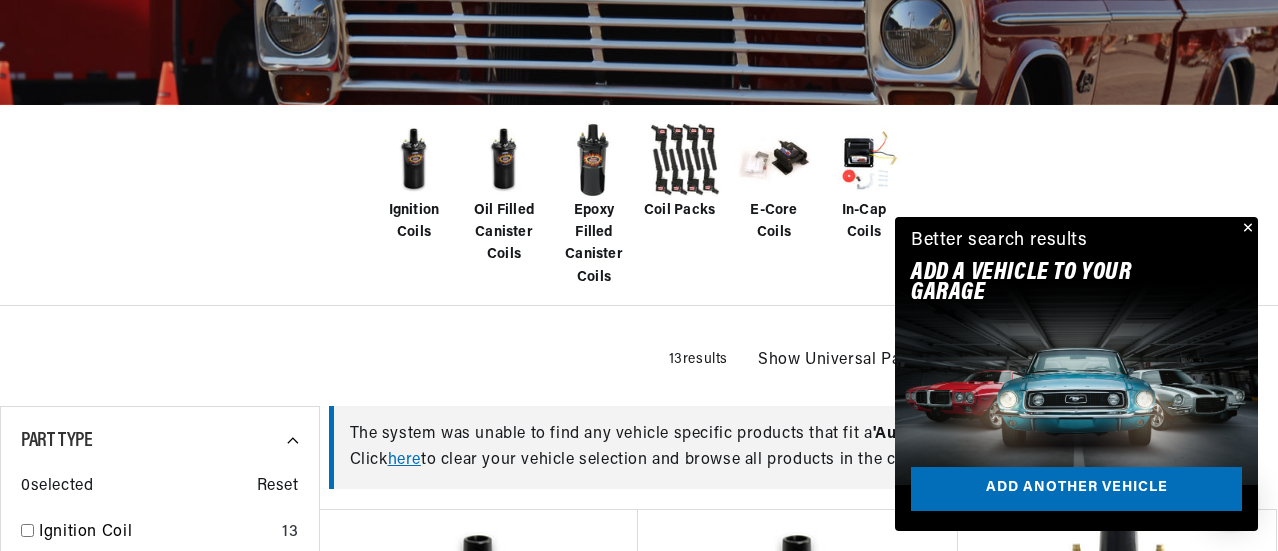 click at bounding box center [1246, 229] 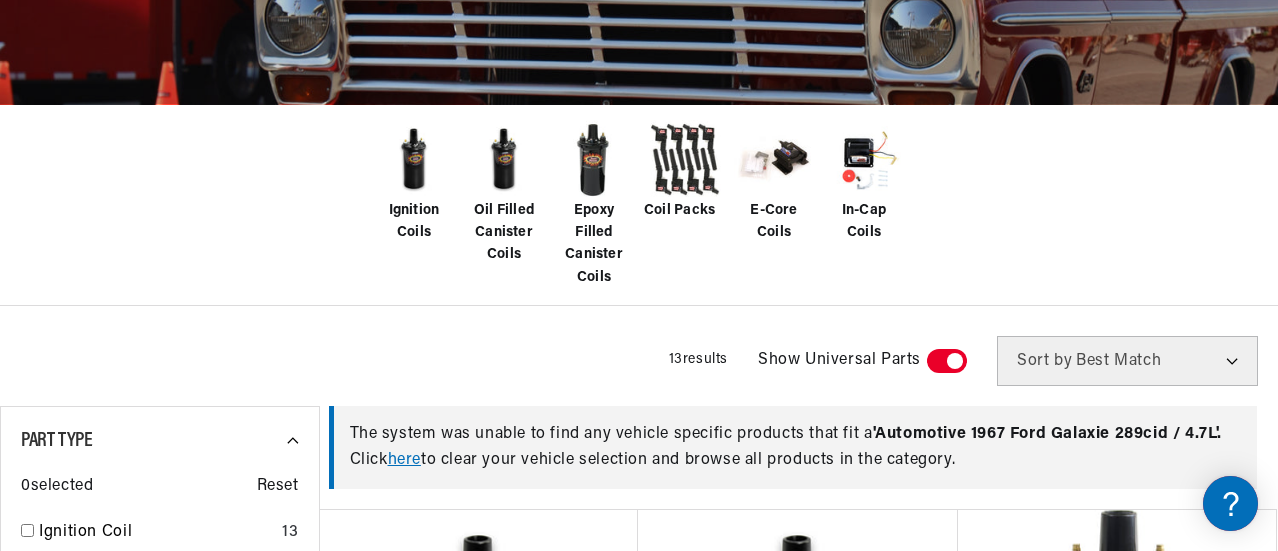 click on "Epoxy Filled Canister Coils" at bounding box center [594, 245] 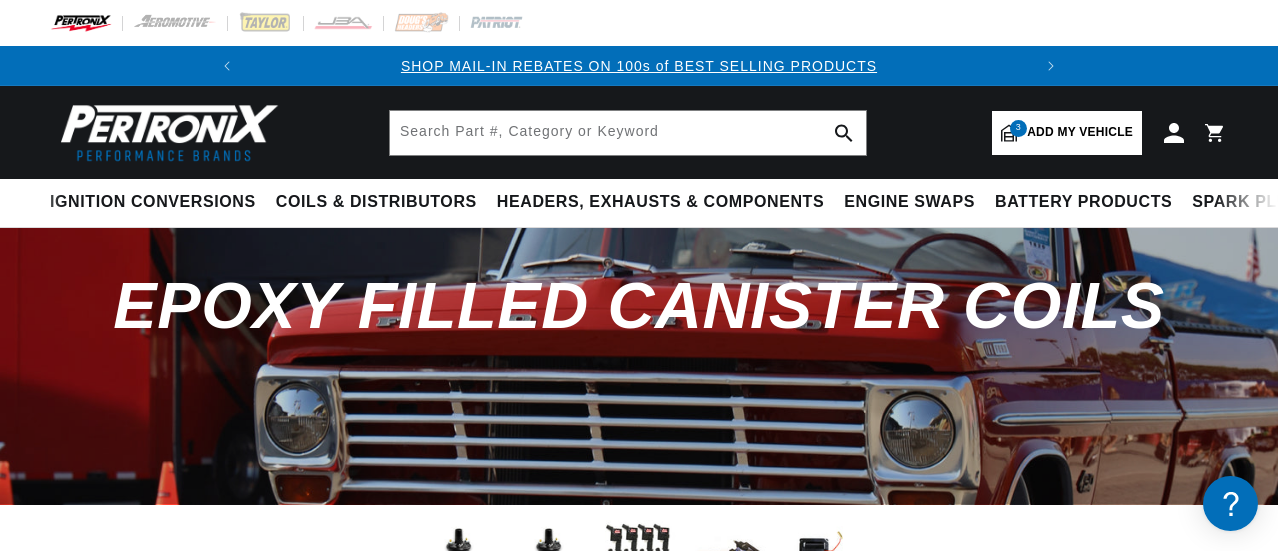 scroll, scrollTop: 0, scrollLeft: 0, axis: both 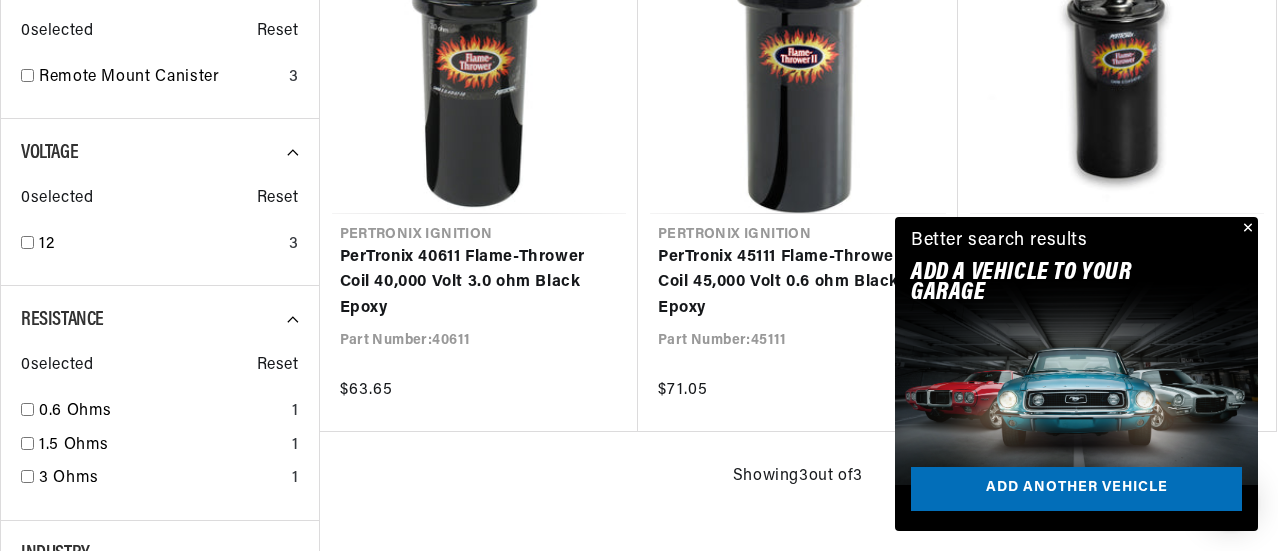 click at bounding box center (1246, 229) 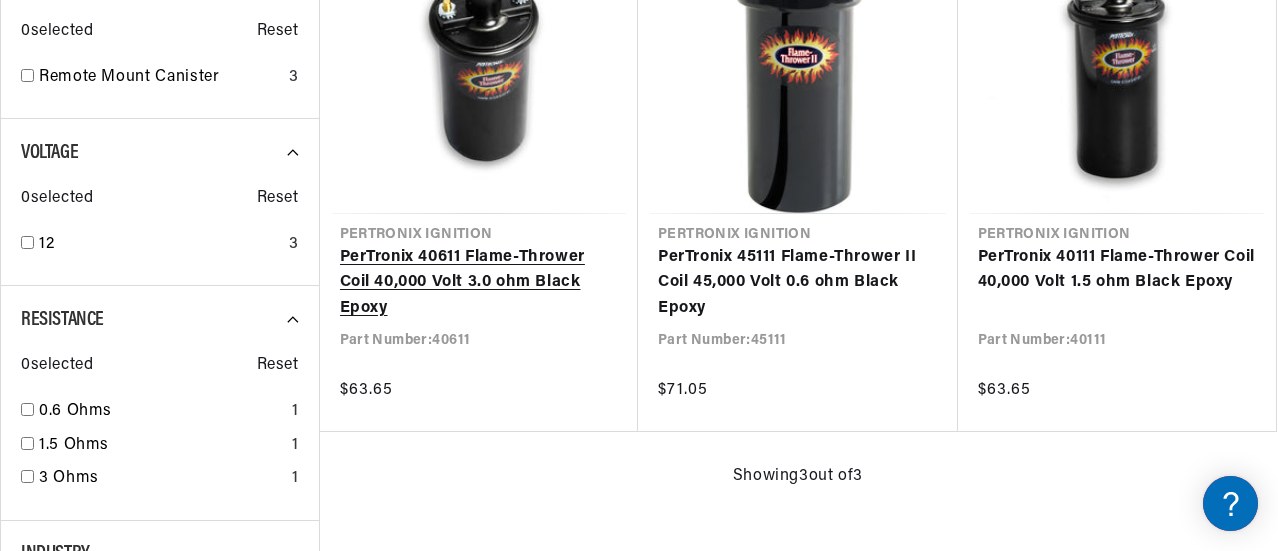 scroll, scrollTop: 0, scrollLeft: 0, axis: both 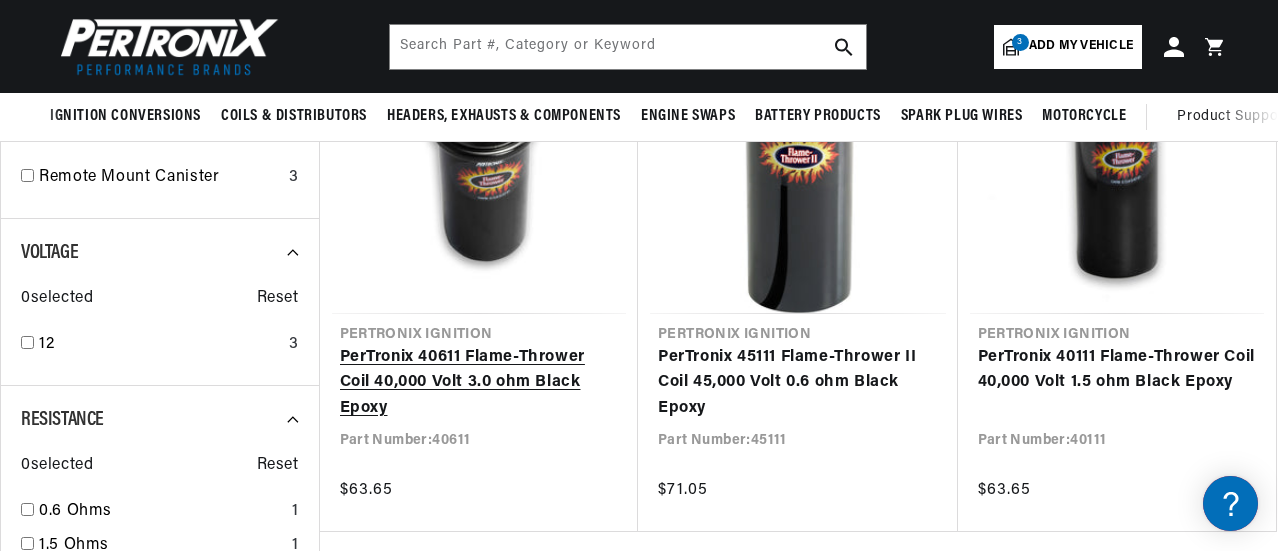 click on "PerTronix 40611 Flame-Thrower Coil 40,000 Volt 3.0 ohm Black Epoxy" at bounding box center (479, 383) 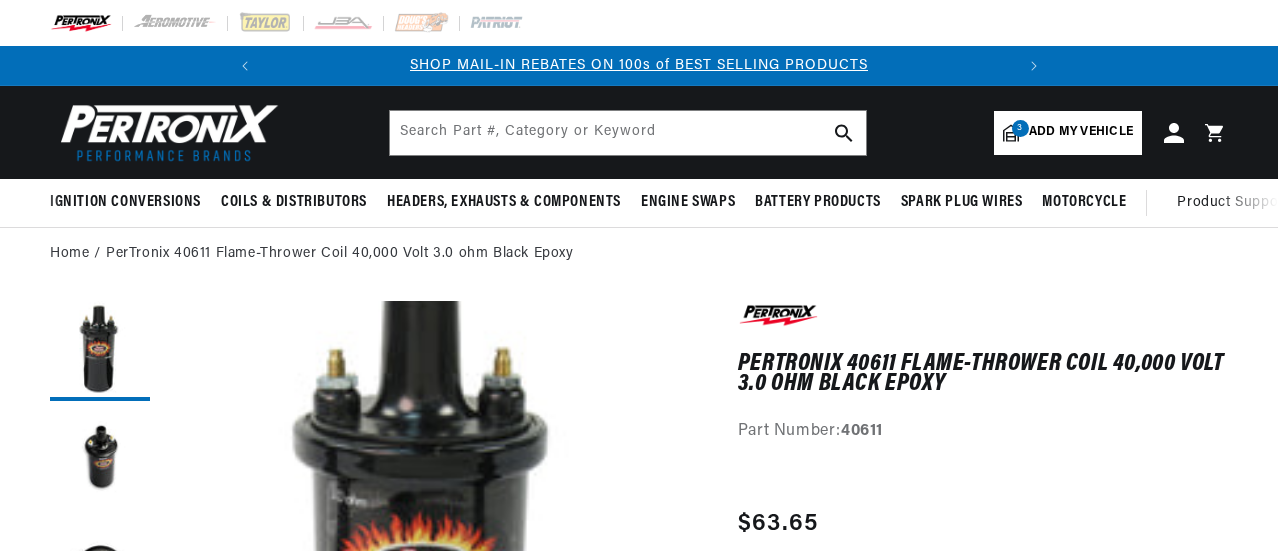 scroll, scrollTop: 0, scrollLeft: 0, axis: both 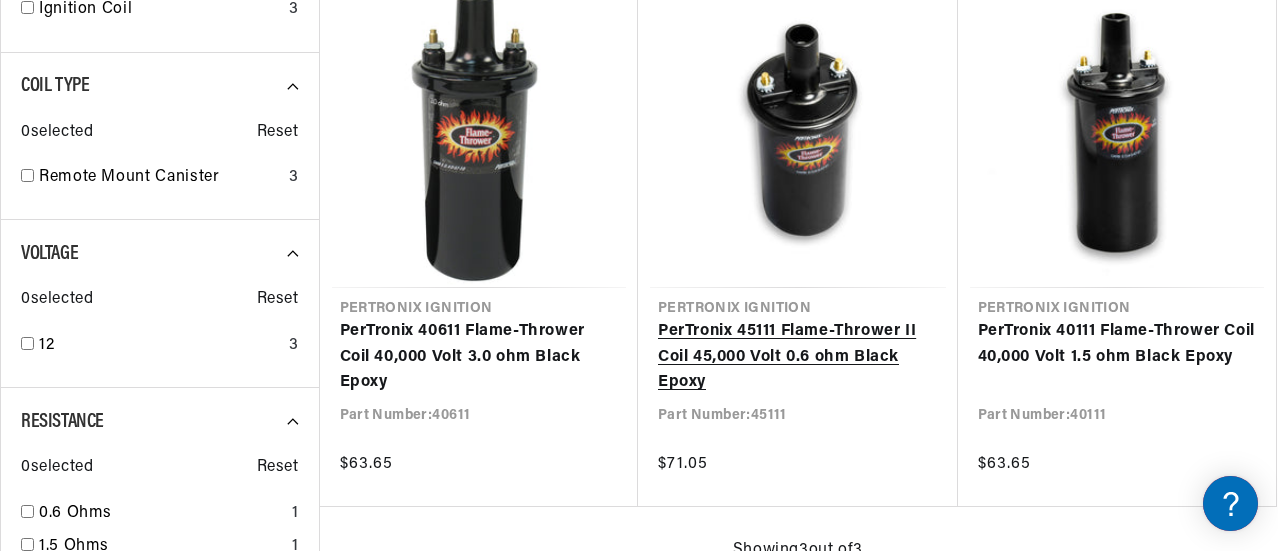 click on "PerTronix 45111 Flame-Thrower II Coil 45,000 Volt 0.6 ohm Black Epoxy" at bounding box center [798, 357] 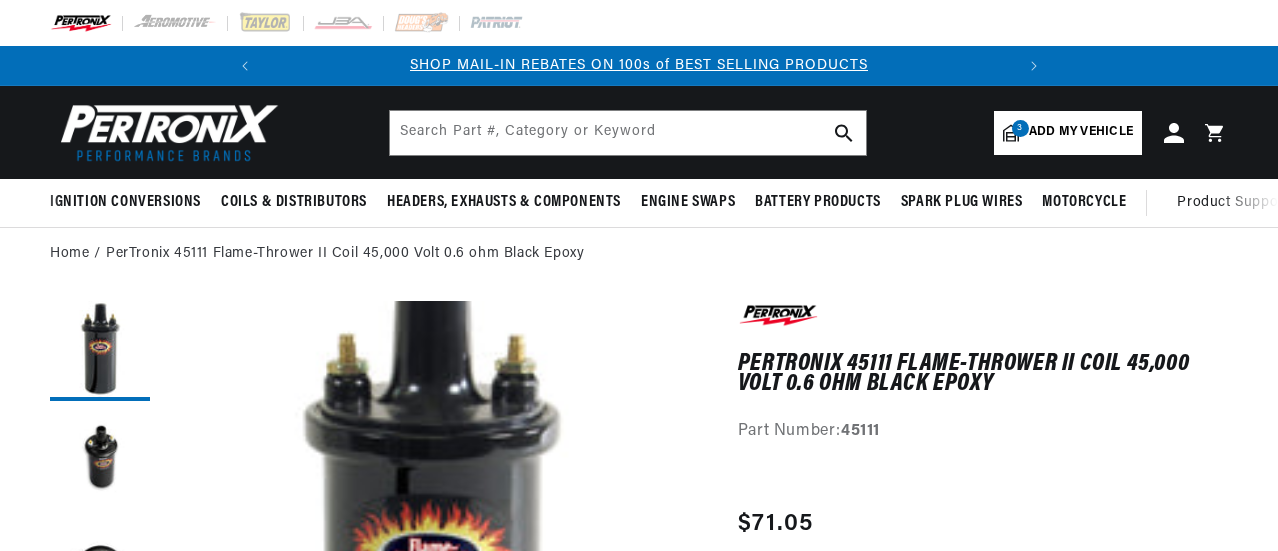 scroll, scrollTop: 0, scrollLeft: 0, axis: both 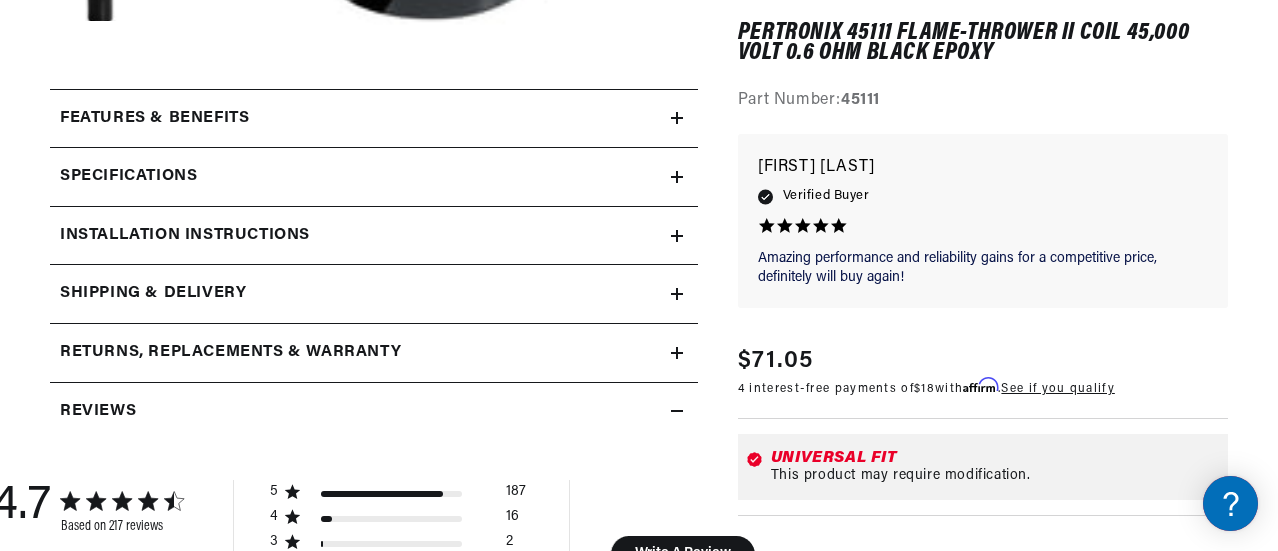 click 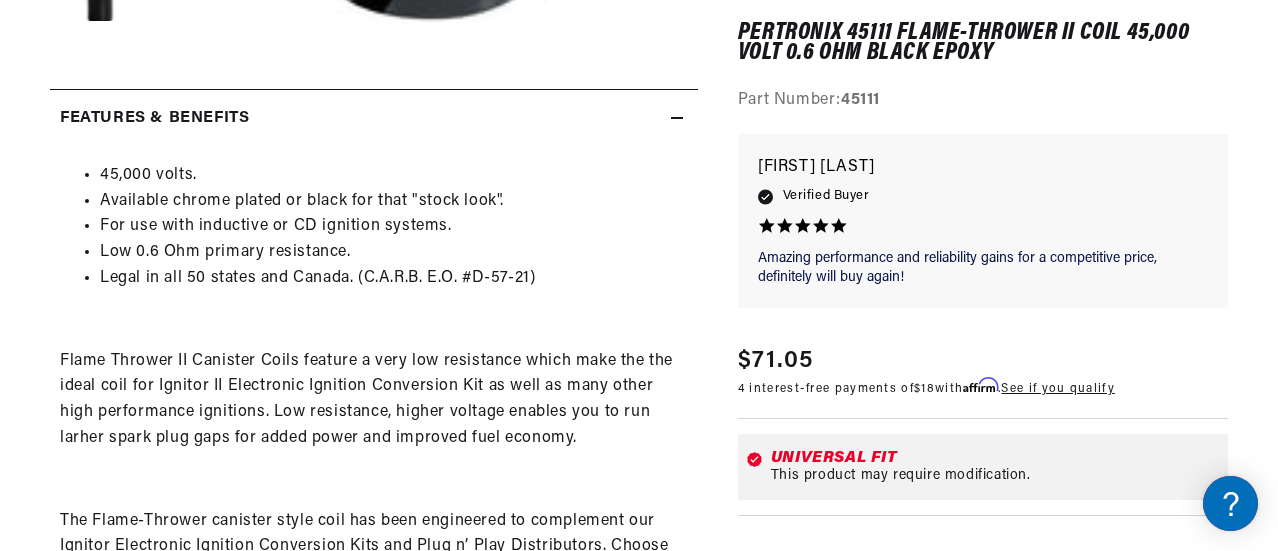 scroll, scrollTop: 0, scrollLeft: 0, axis: both 